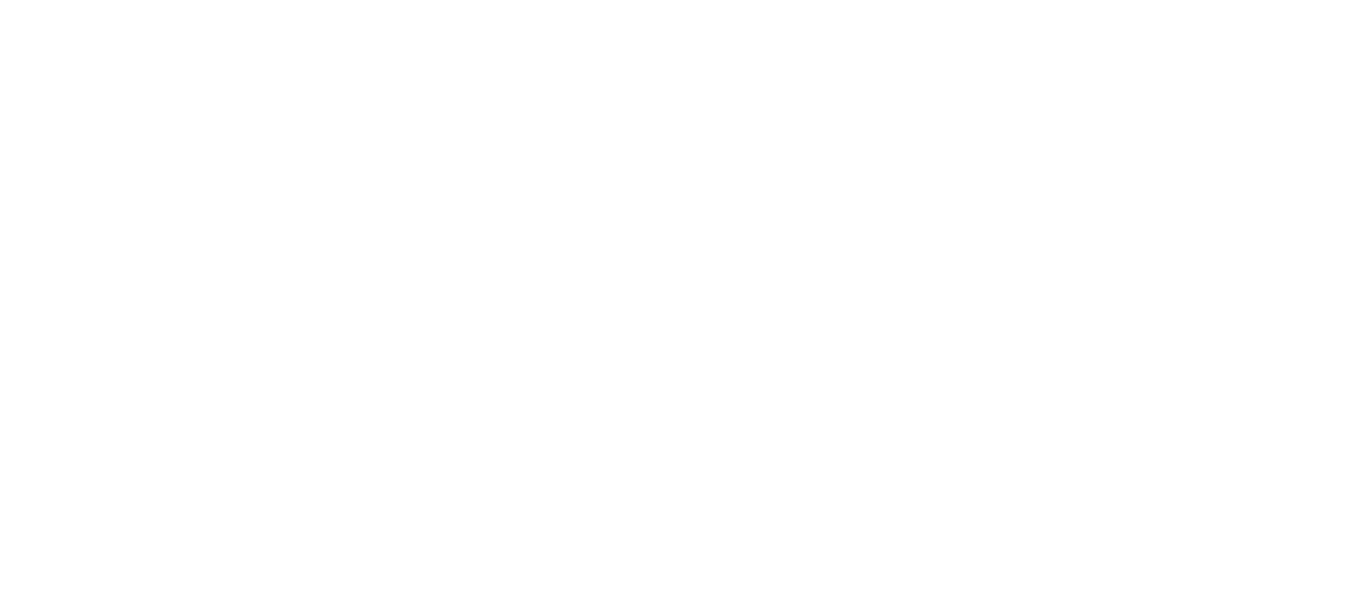 scroll, scrollTop: 0, scrollLeft: 0, axis: both 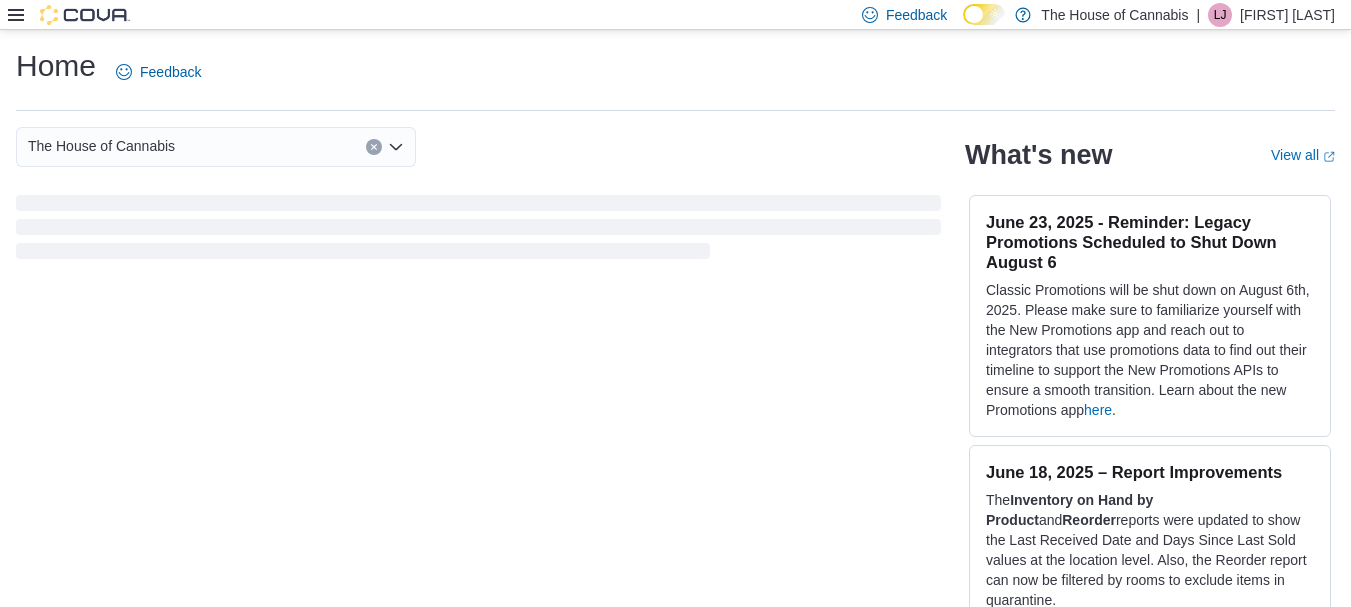 click 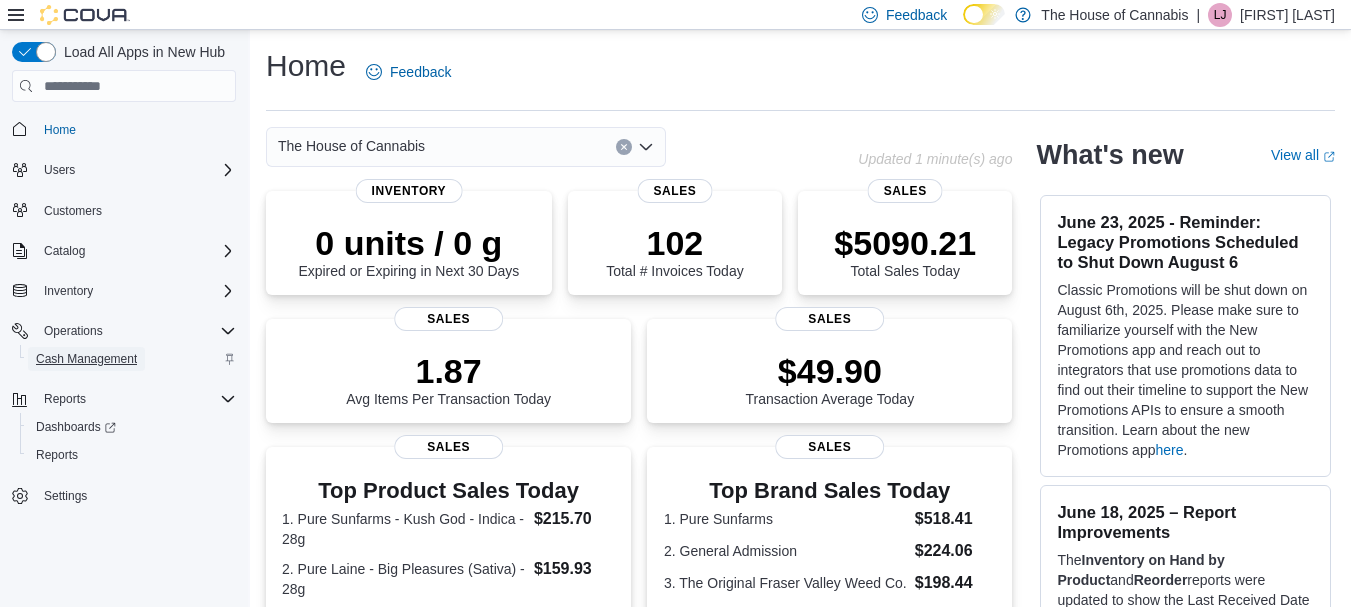 click on "Cash Management" at bounding box center [86, 359] 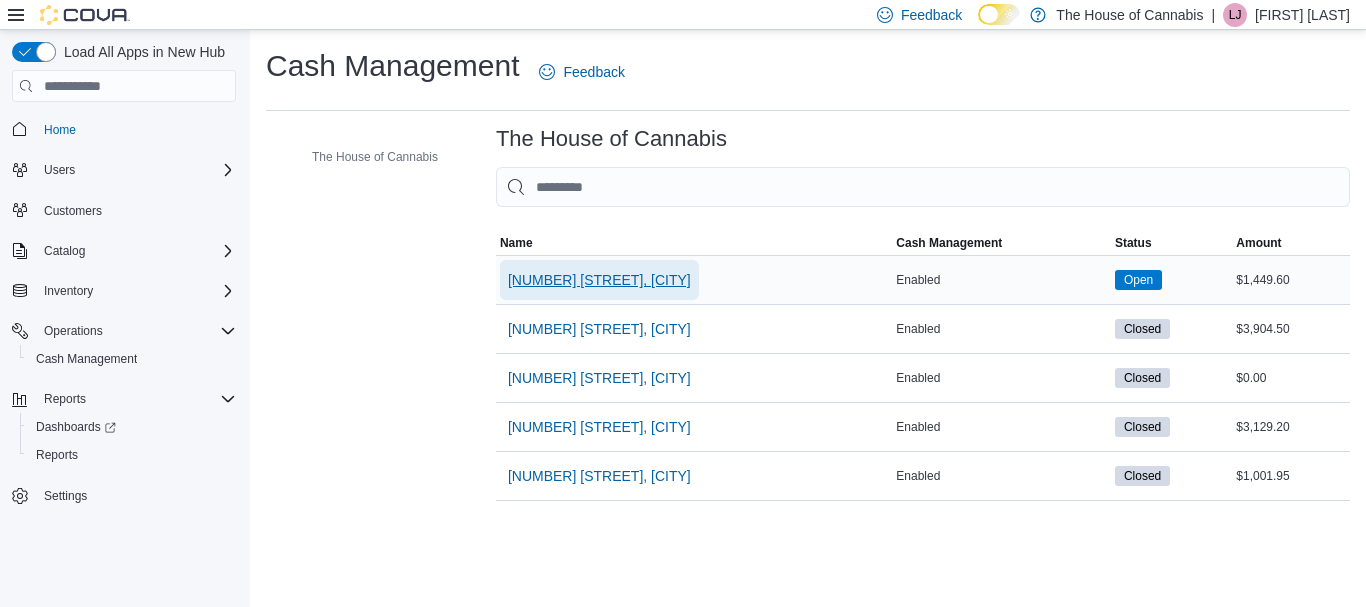 click on "[NUMBER] [STREET], [CITY]" at bounding box center [599, 280] 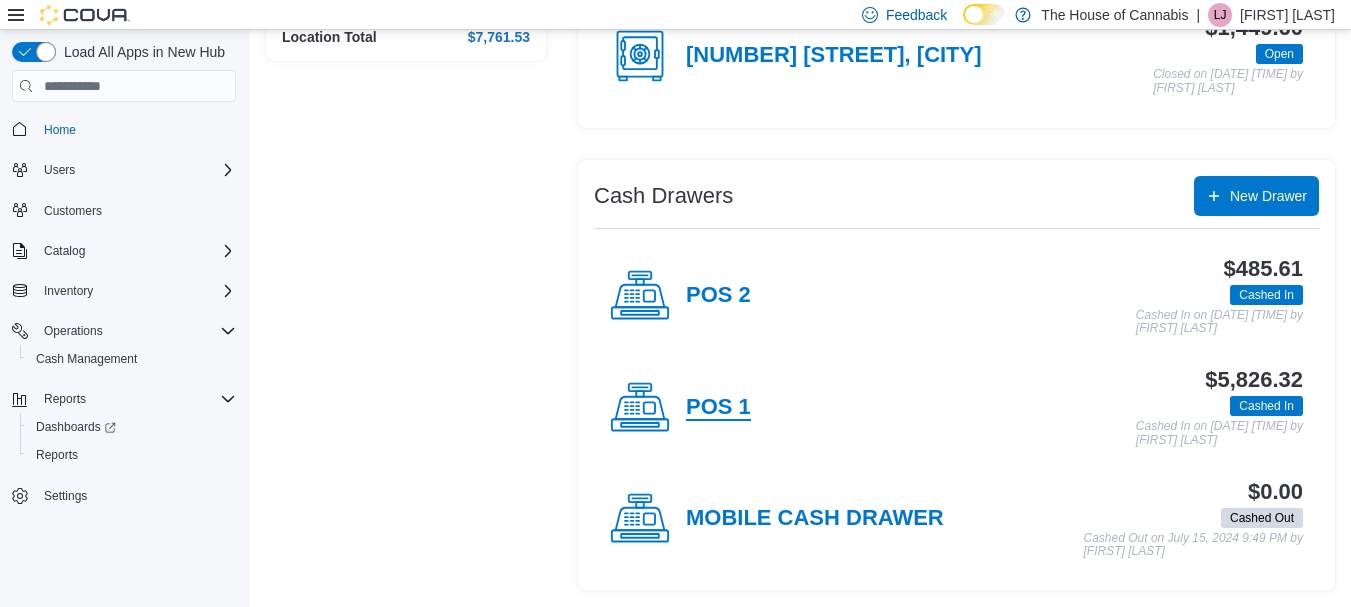 click on "POS 1" at bounding box center (718, 408) 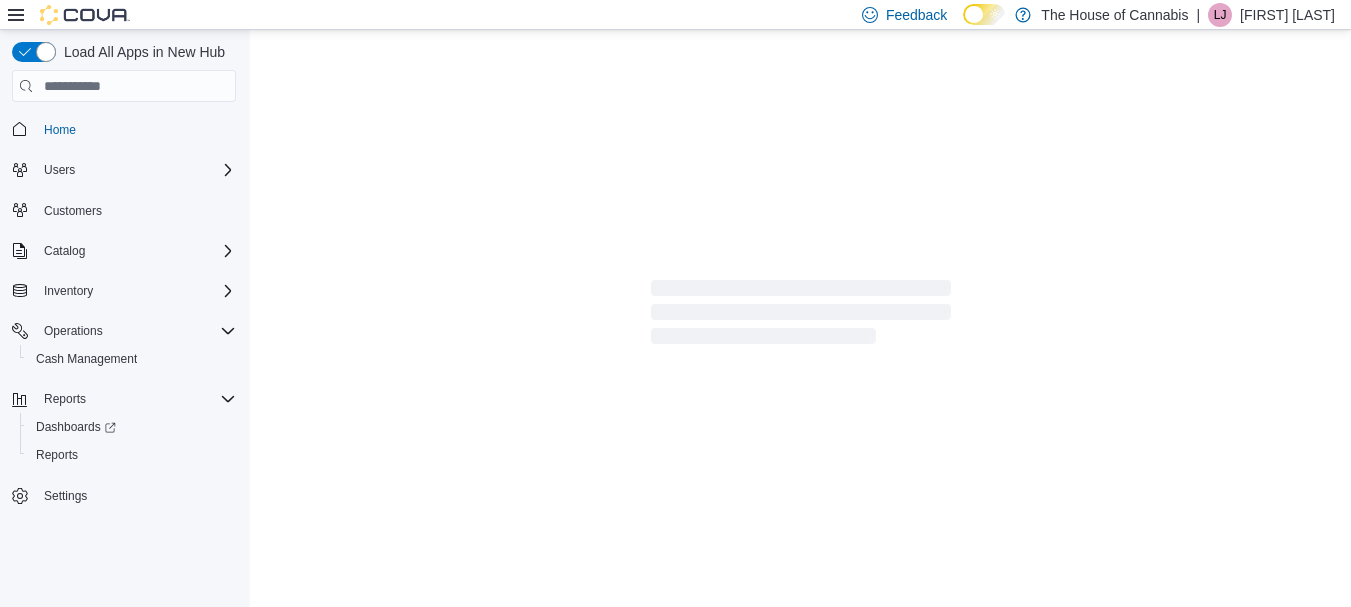 scroll, scrollTop: 5, scrollLeft: 0, axis: vertical 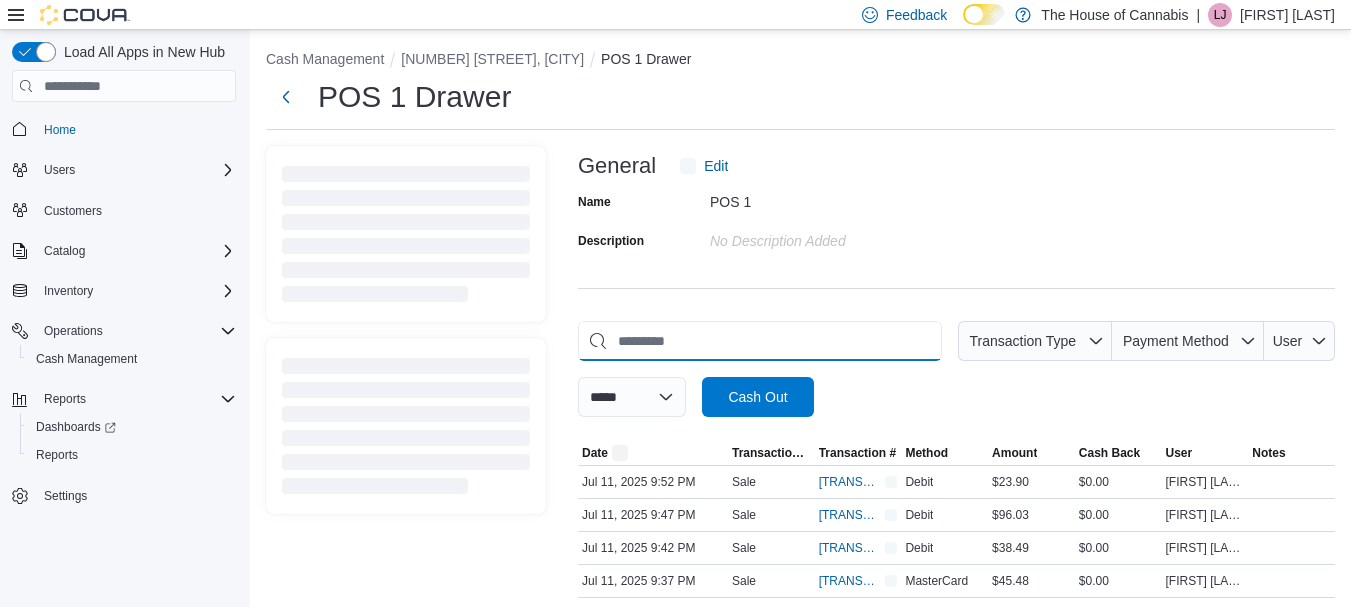 click at bounding box center [760, 341] 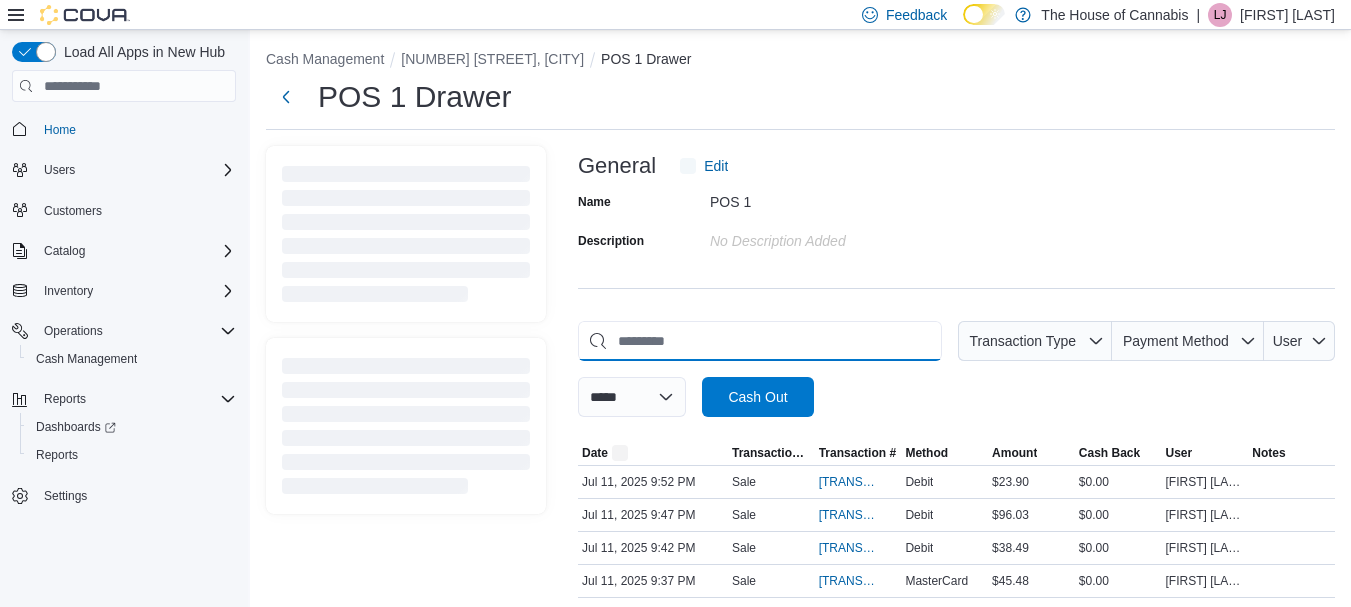scroll, scrollTop: 0, scrollLeft: 0, axis: both 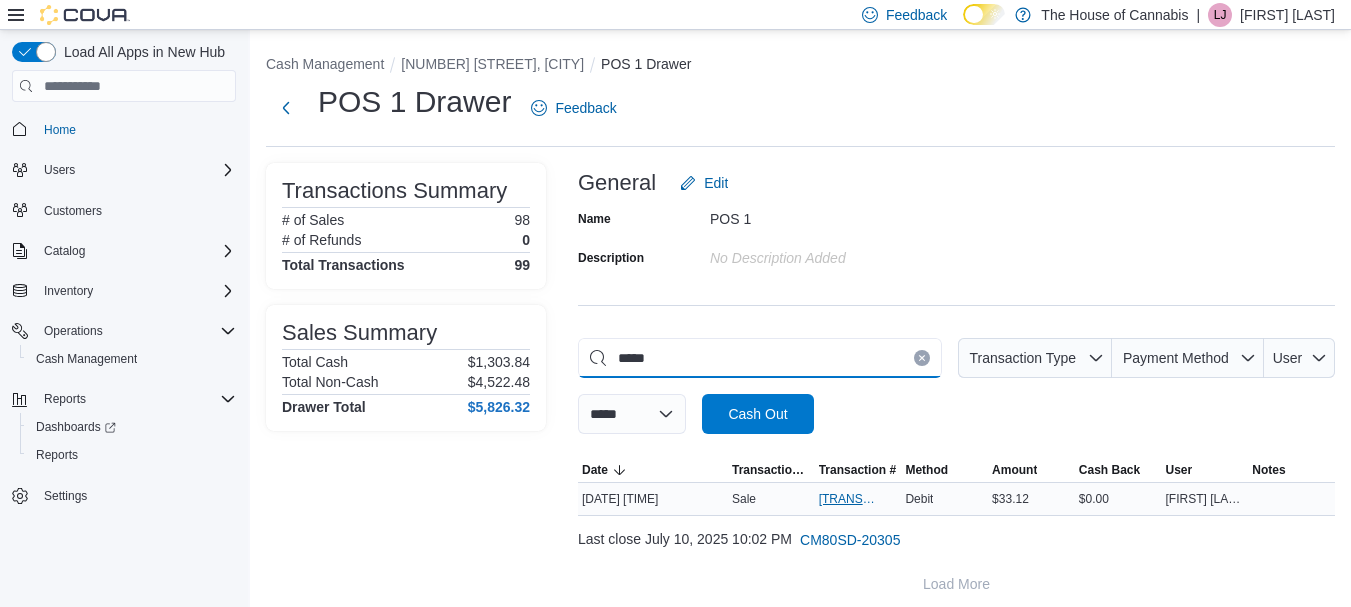 type on "*****" 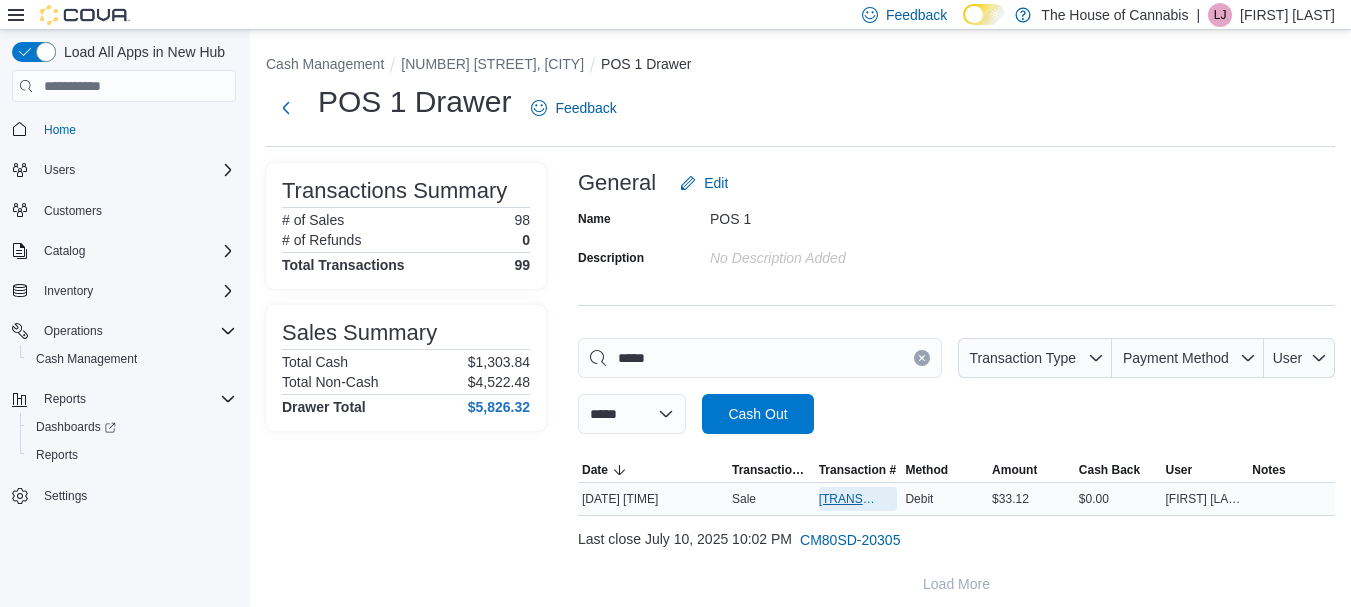 click on "[TRANSACTION_ID]" at bounding box center [848, 499] 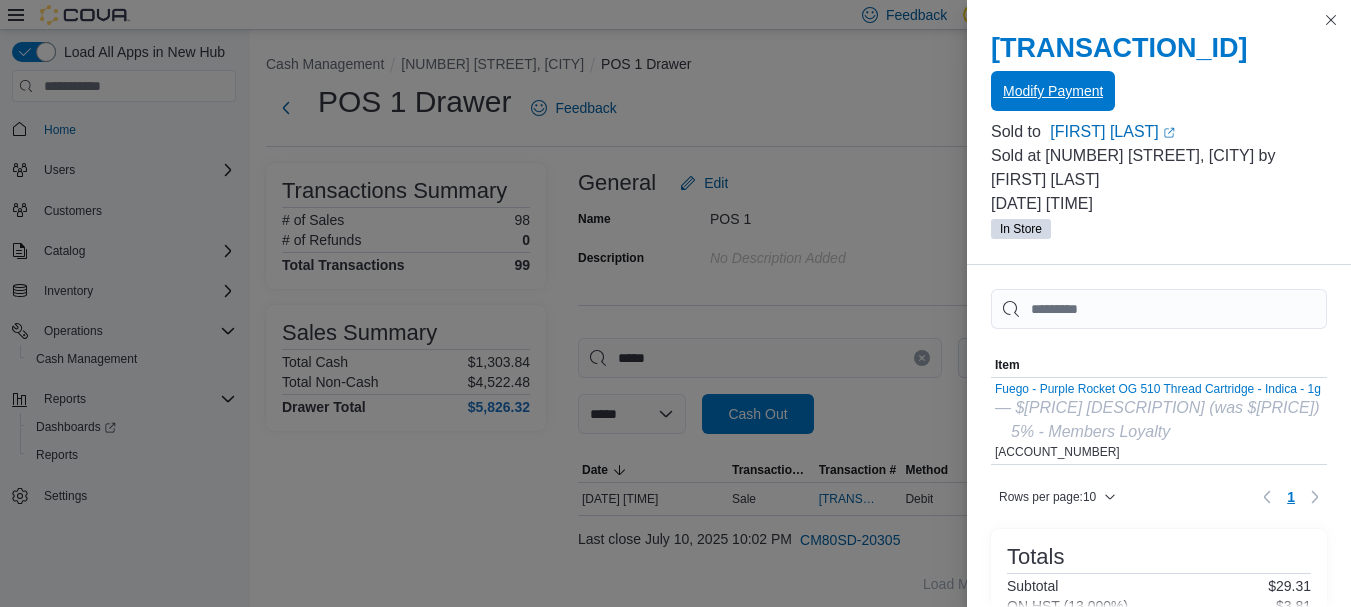 click on "Modify Payment" at bounding box center [1053, 91] 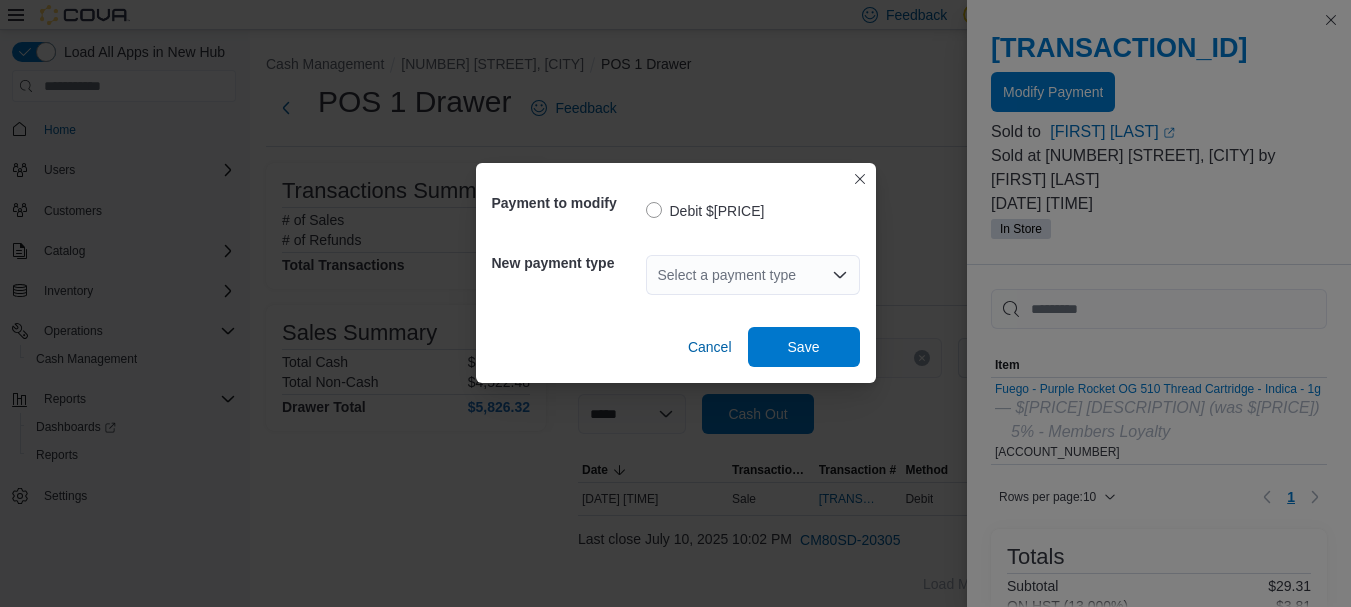 click on "Select a payment type" at bounding box center (753, 275) 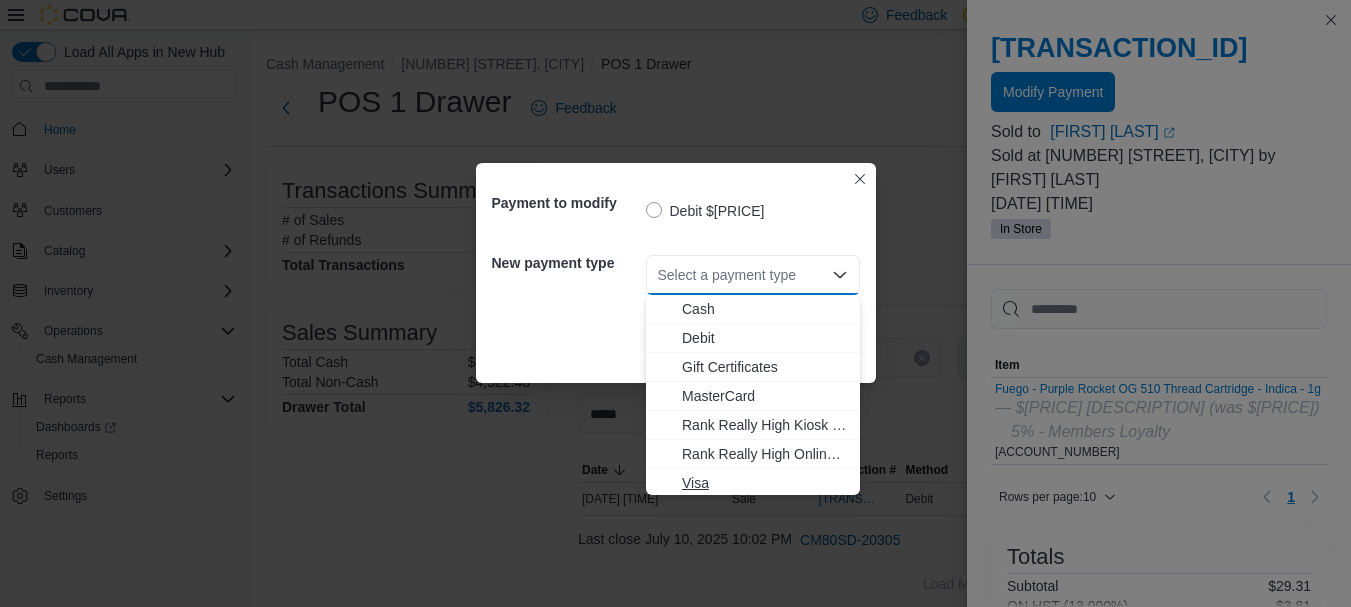 click on "Visa" at bounding box center [765, 483] 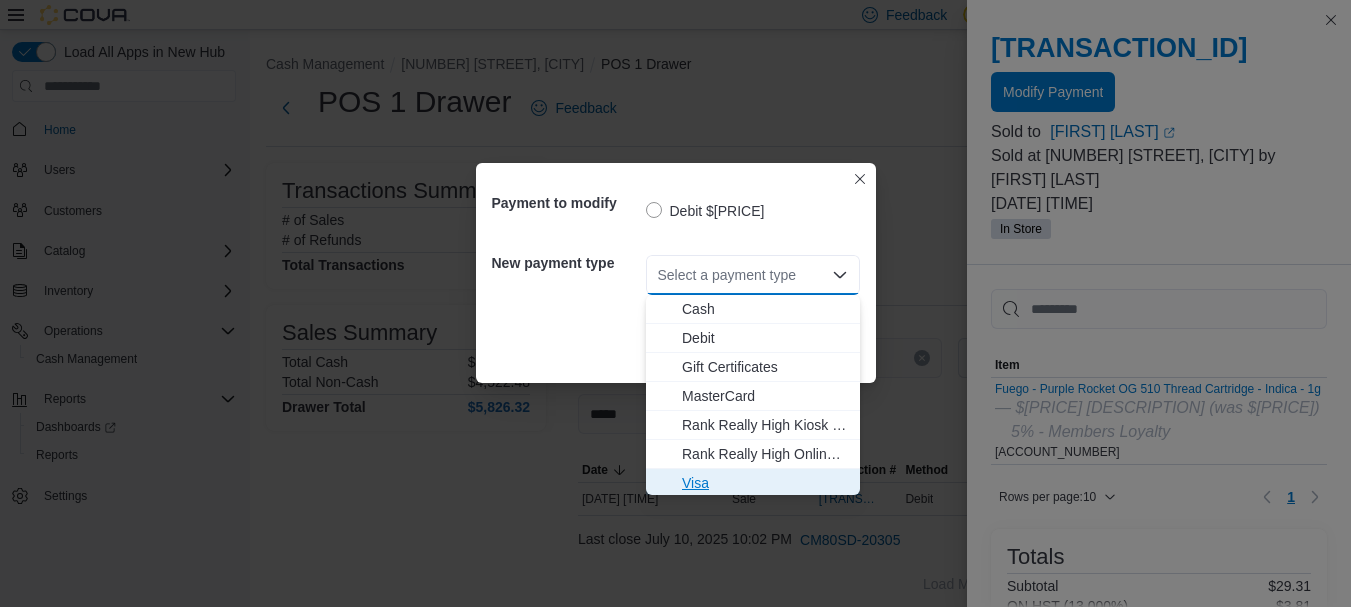 click on "Visa" at bounding box center [765, 483] 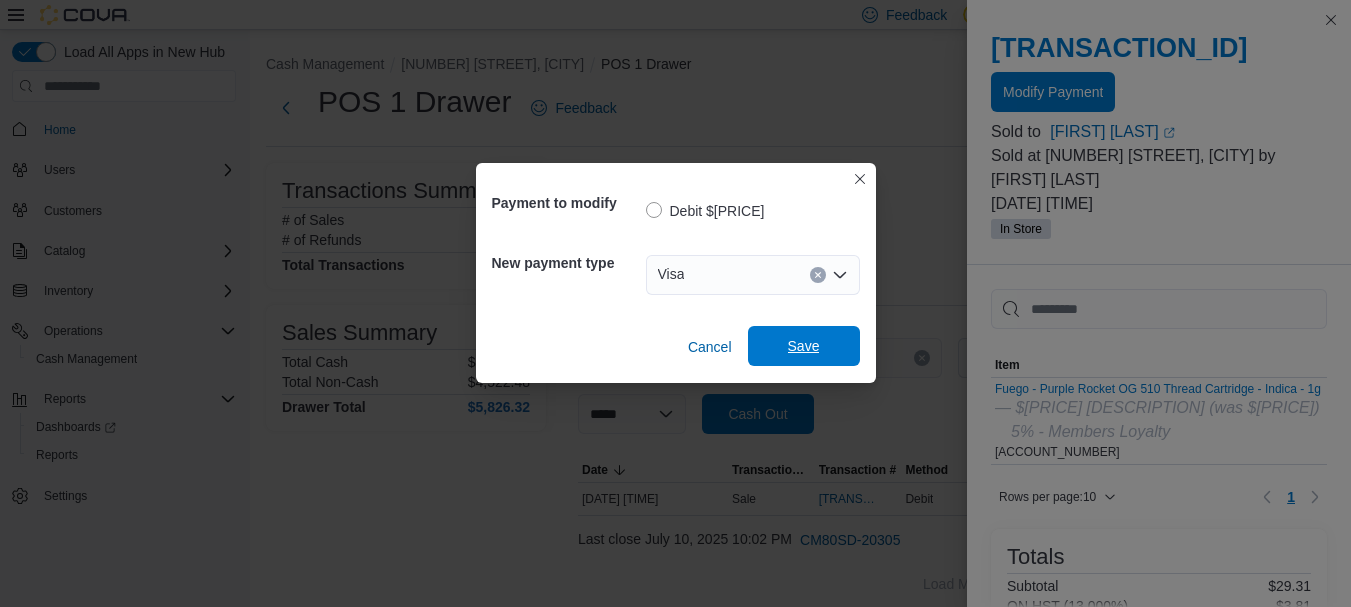 click on "Save" at bounding box center [804, 346] 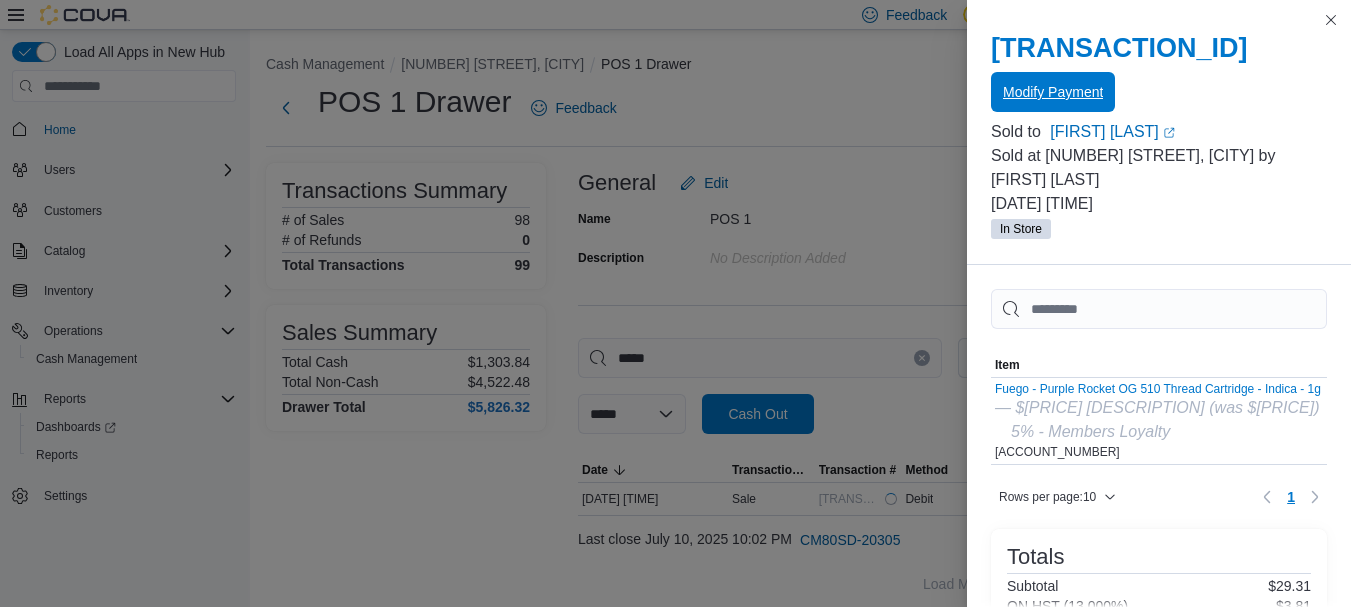 scroll, scrollTop: 0, scrollLeft: 0, axis: both 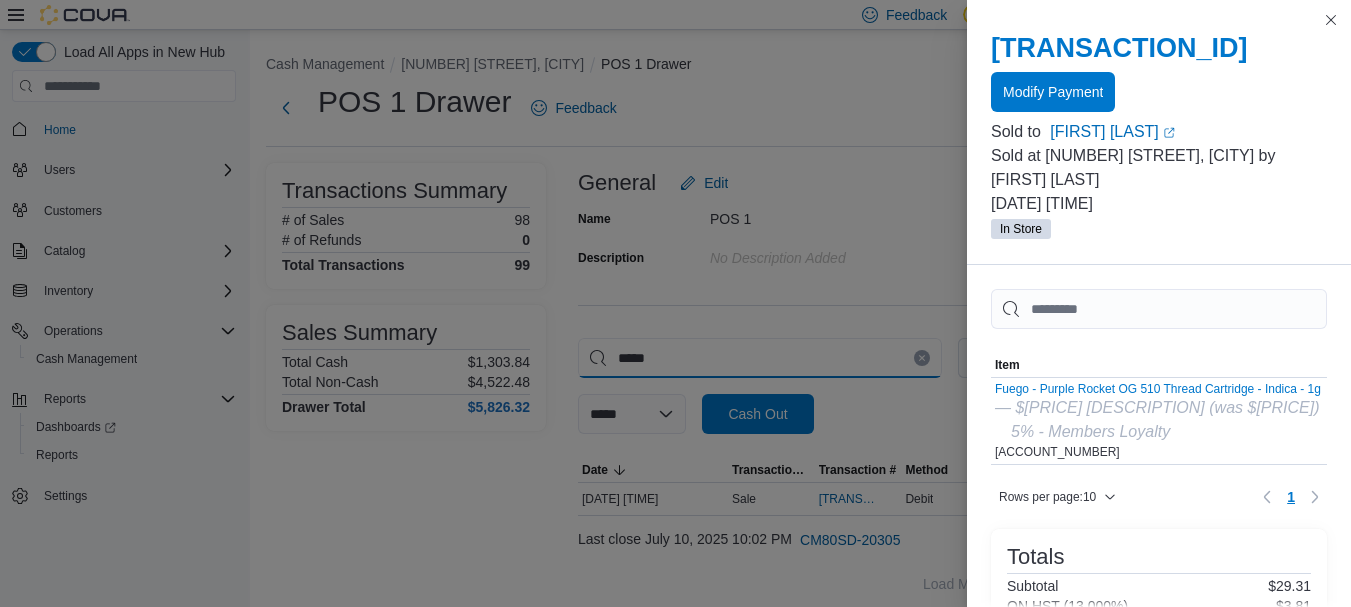 click on "*****" at bounding box center [760, 358] 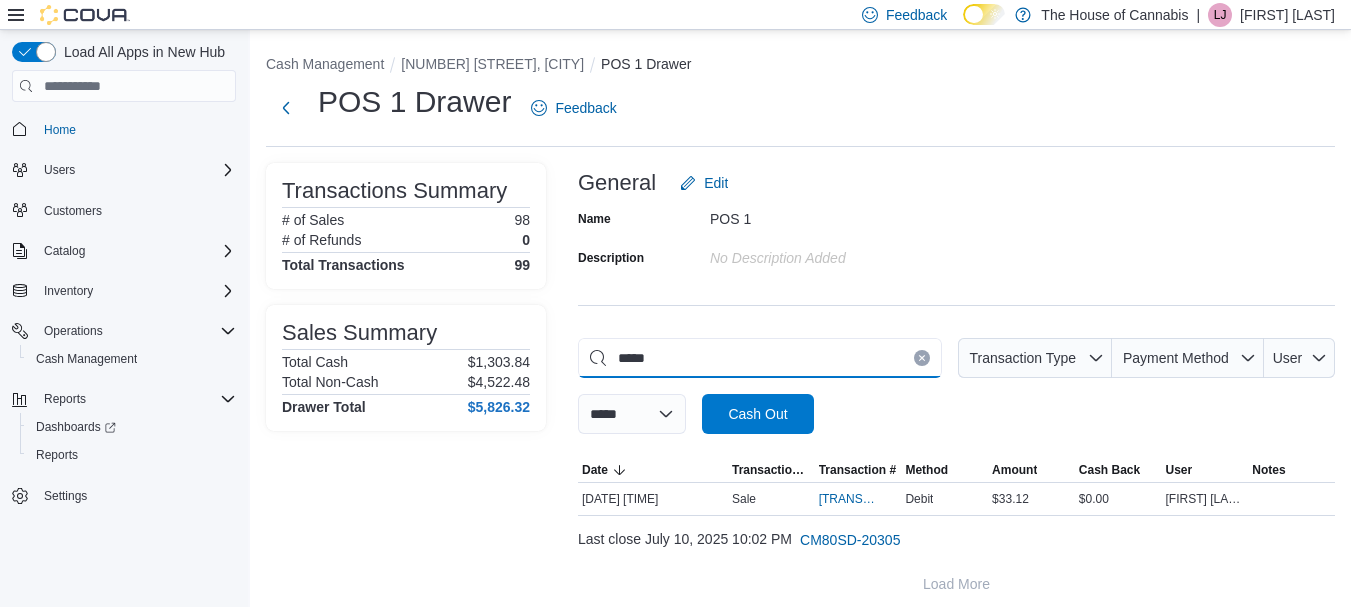 click on "*****" at bounding box center [760, 358] 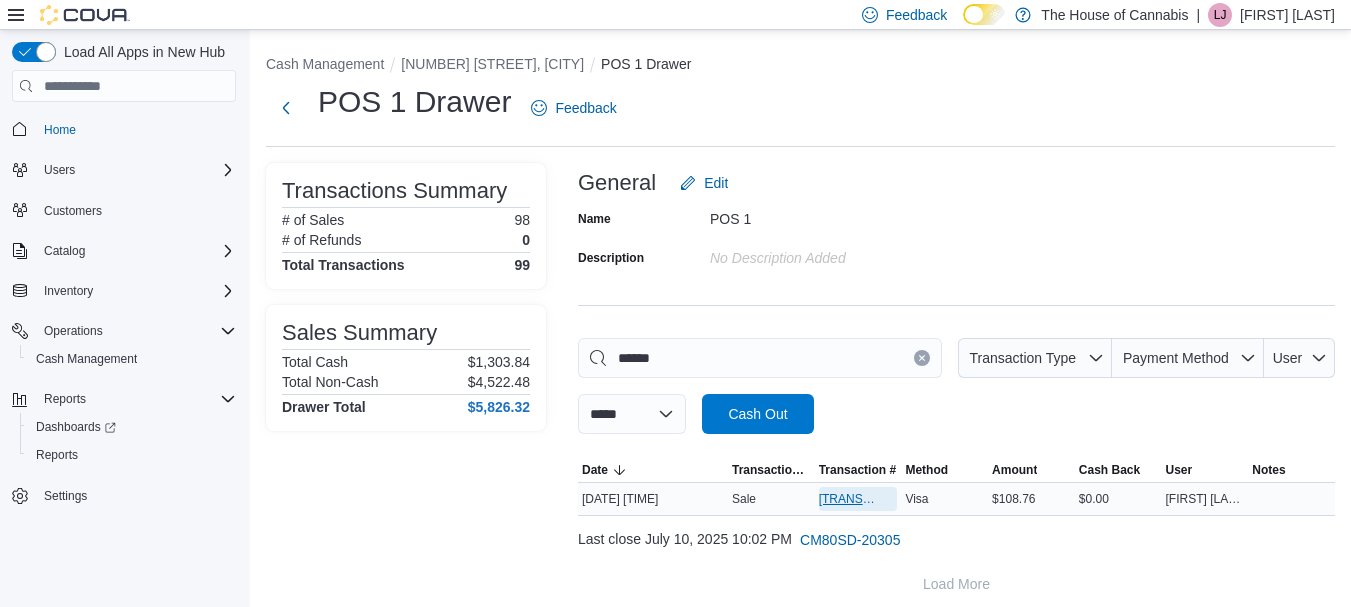 click on "[TRANSACTION_ID]" at bounding box center (848, 499) 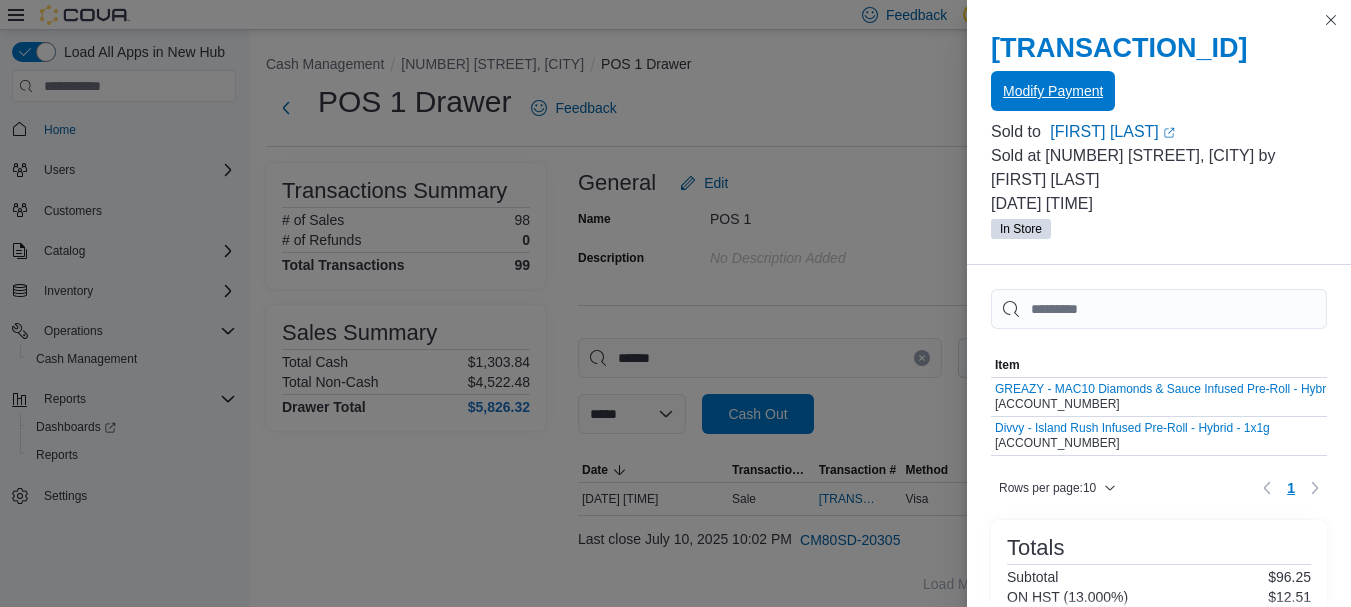 click on "Modify Payment" at bounding box center (1053, 91) 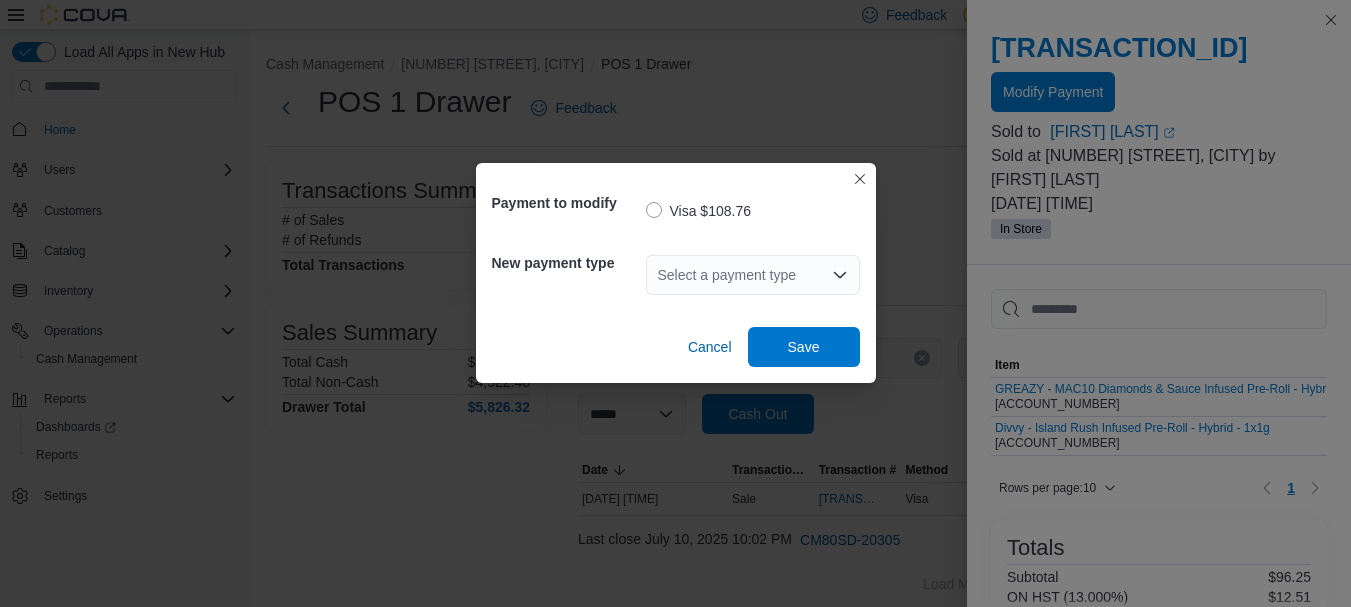 click on "Select a payment type" at bounding box center [753, 275] 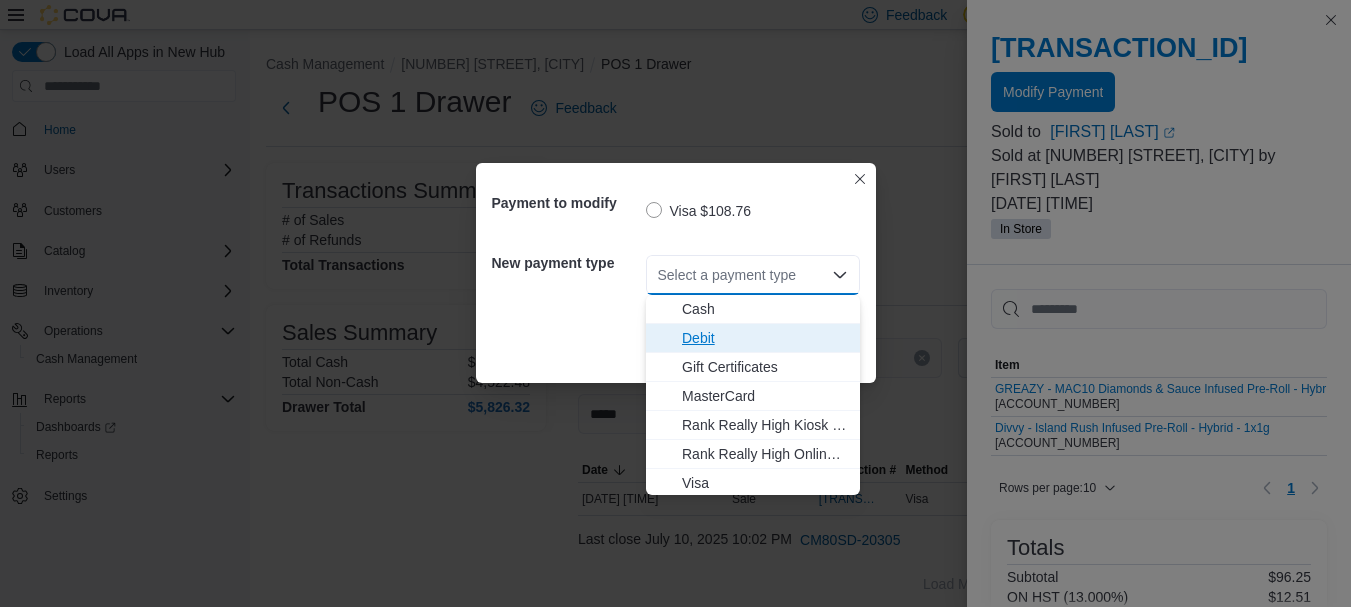 click on "Debit" at bounding box center [765, 338] 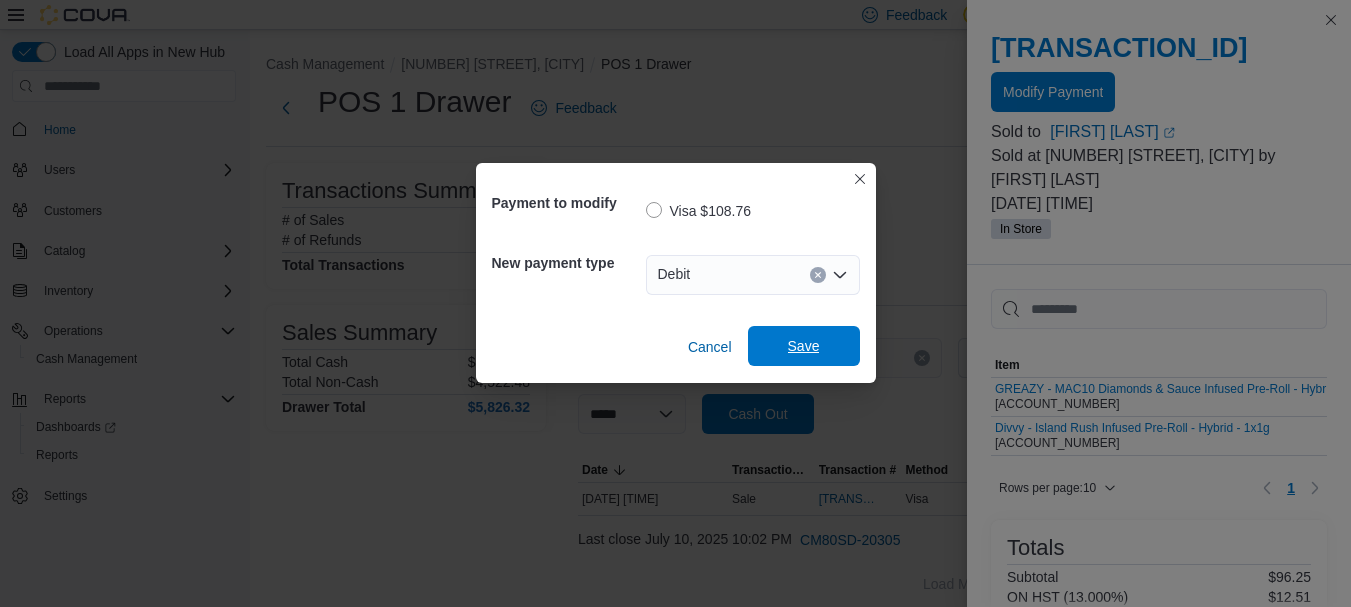 click on "Save" at bounding box center [804, 346] 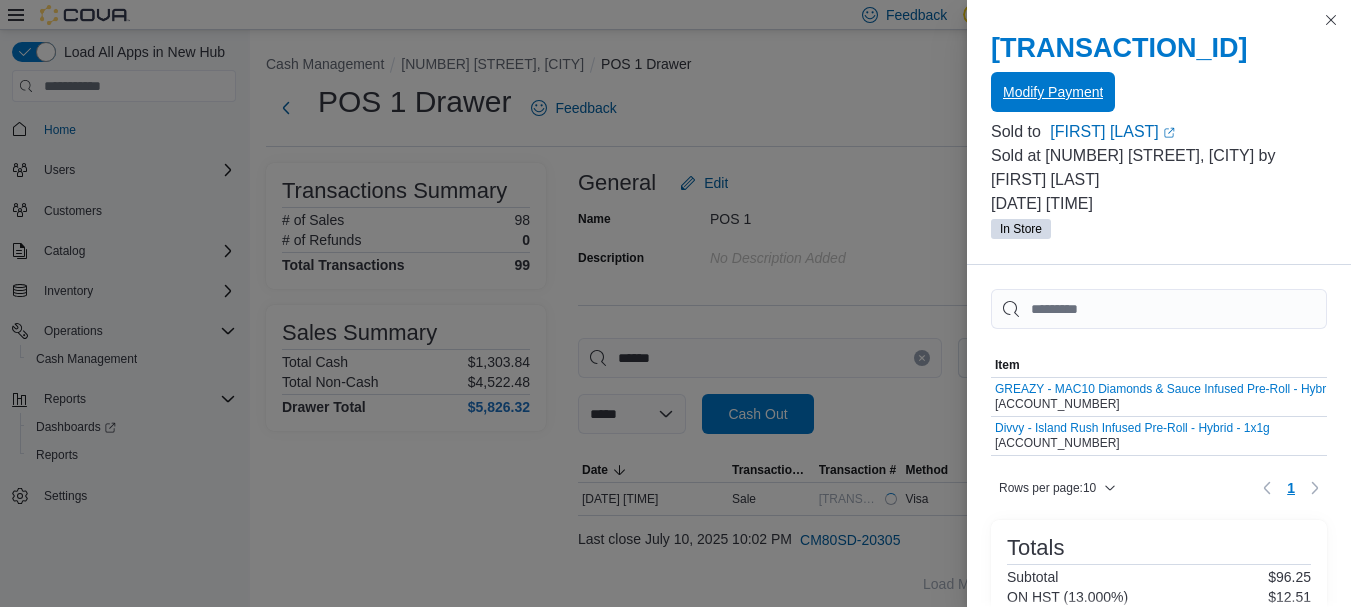 scroll, scrollTop: 0, scrollLeft: 0, axis: both 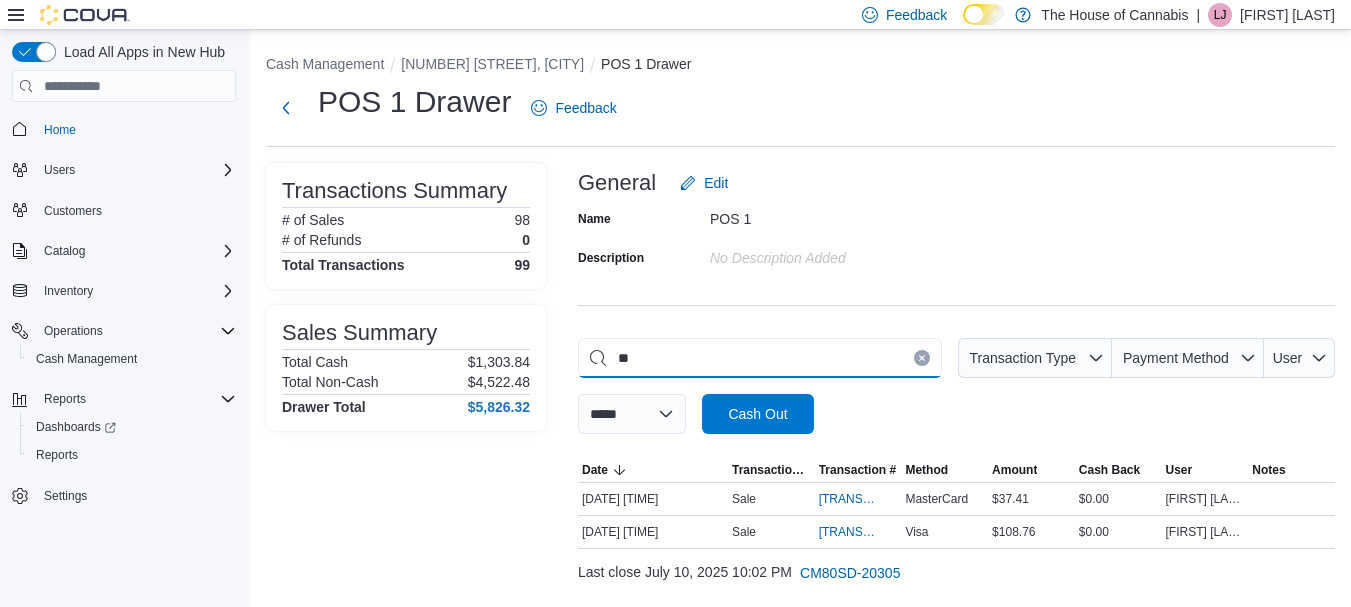 type on "*" 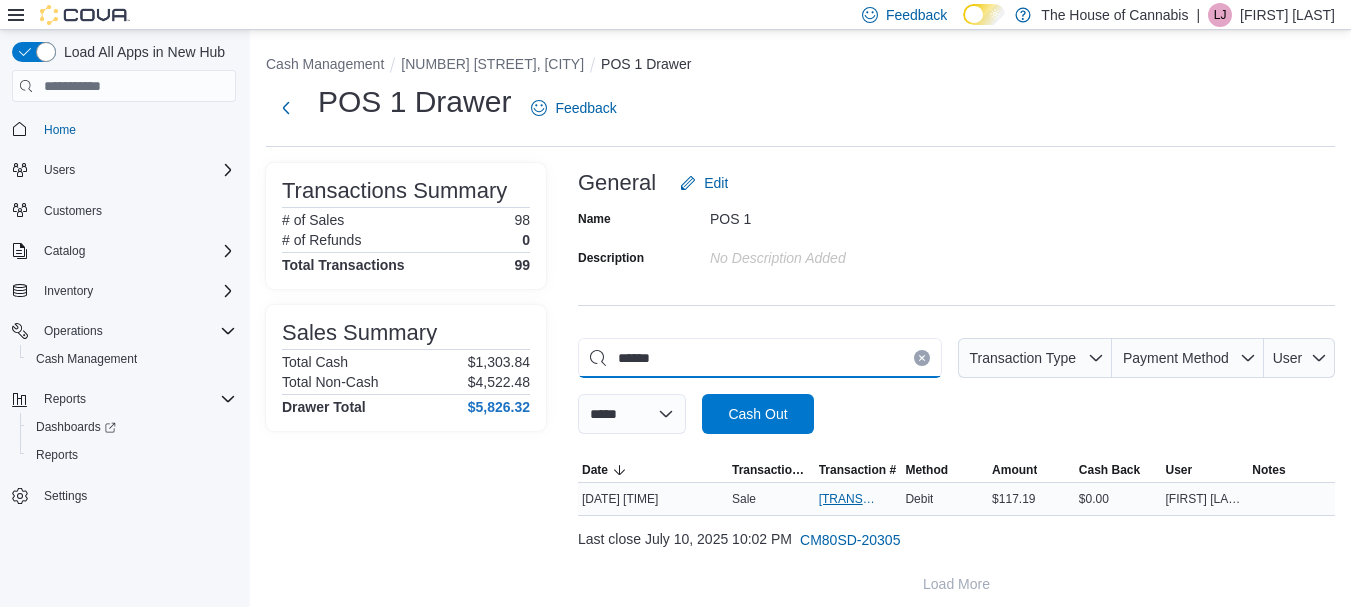 type on "******" 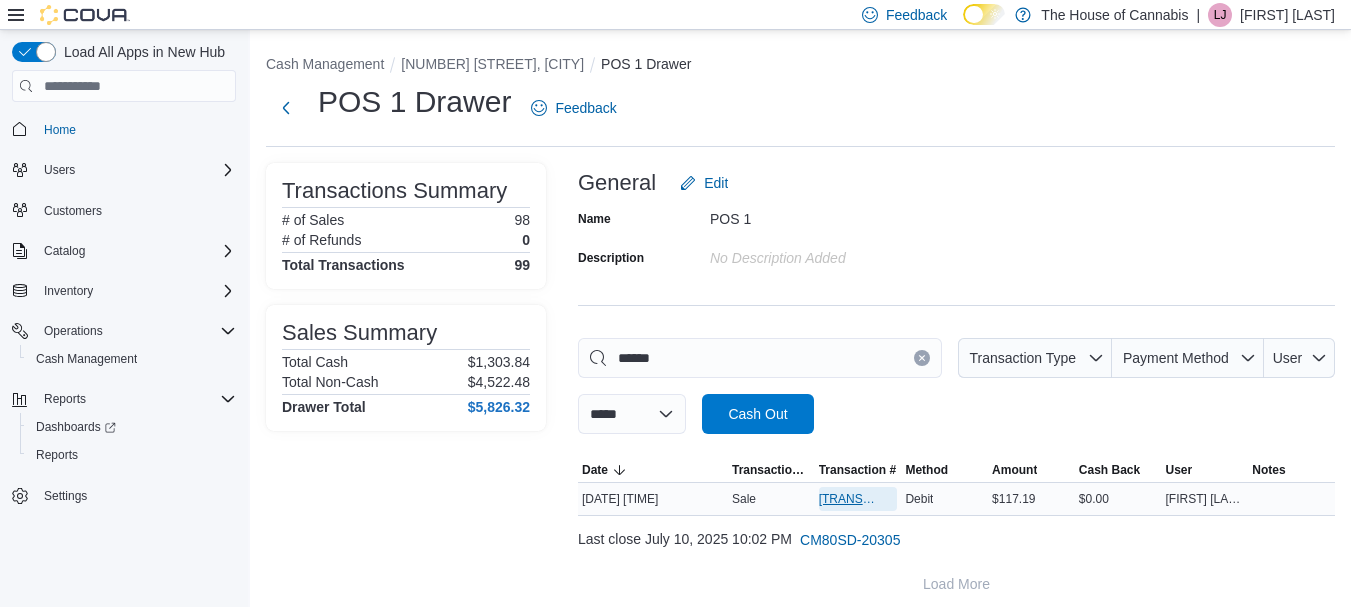 click on "[TRANSACTION_ID]" at bounding box center [848, 499] 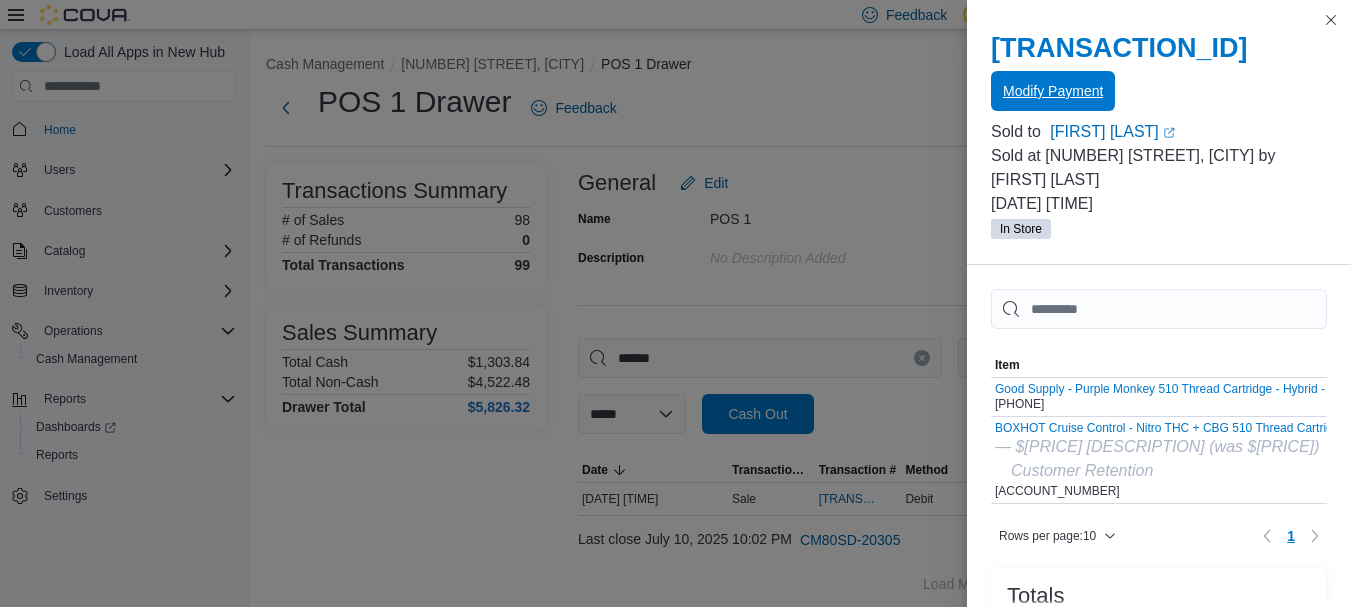 click on "Modify Payment" at bounding box center [1053, 91] 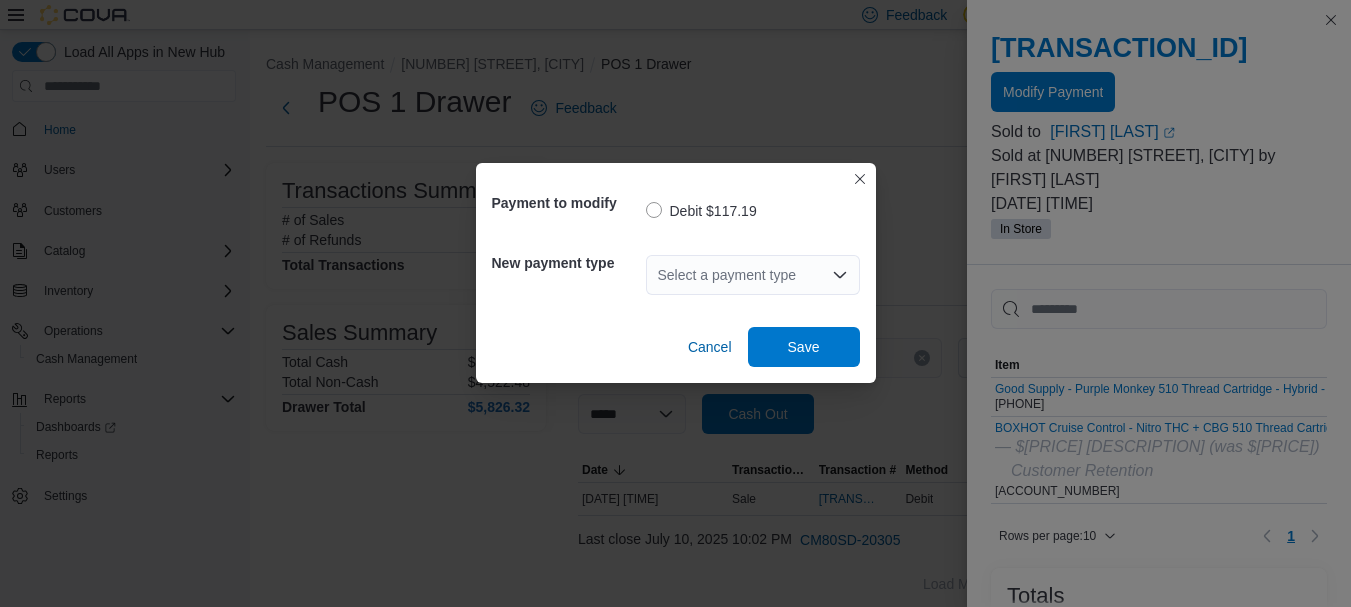 click on "Select a payment type" at bounding box center (753, 275) 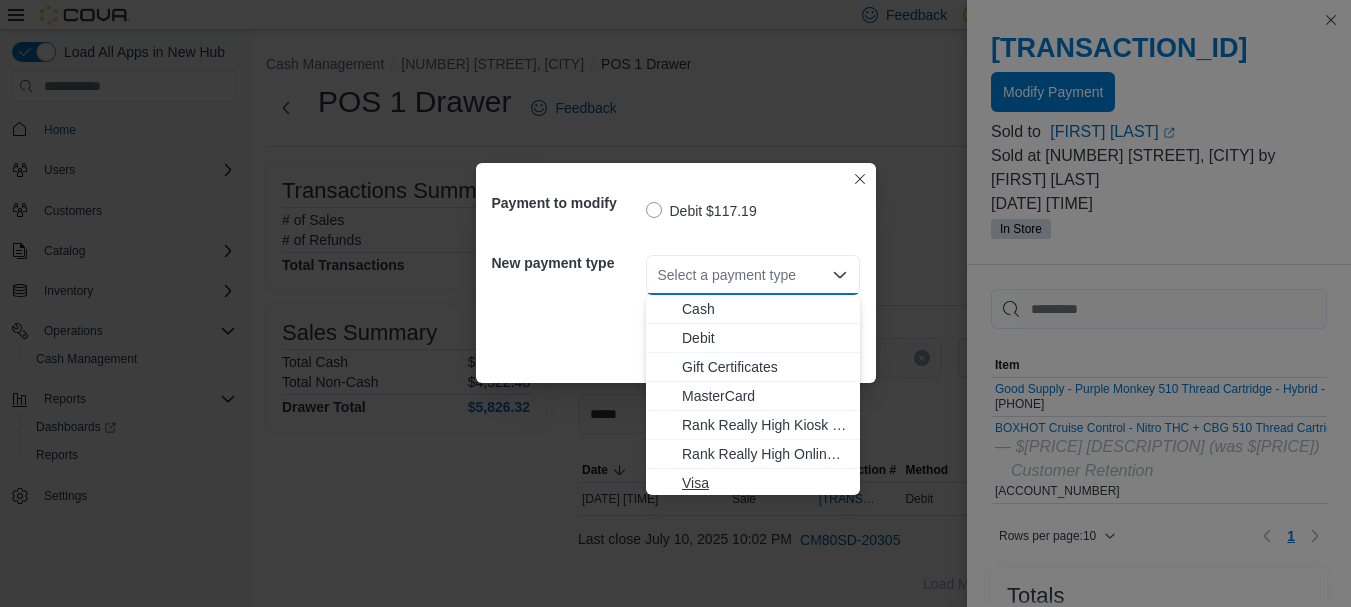 click on "Visa" at bounding box center [753, 483] 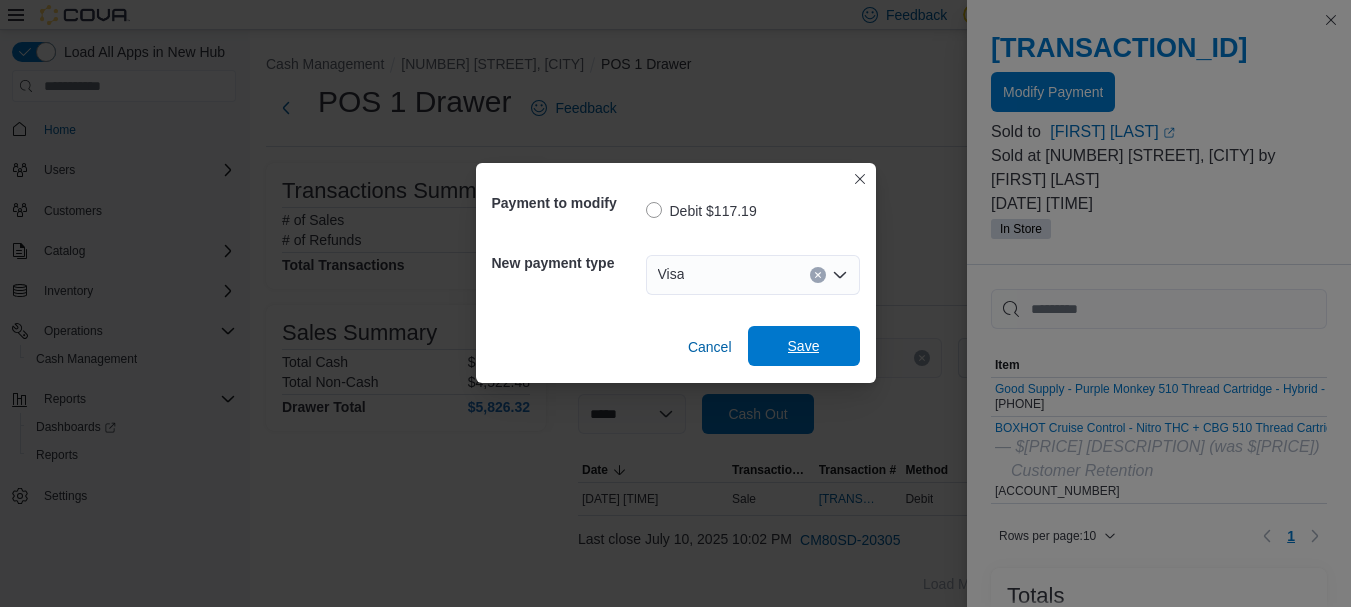 click on "Save" at bounding box center (804, 346) 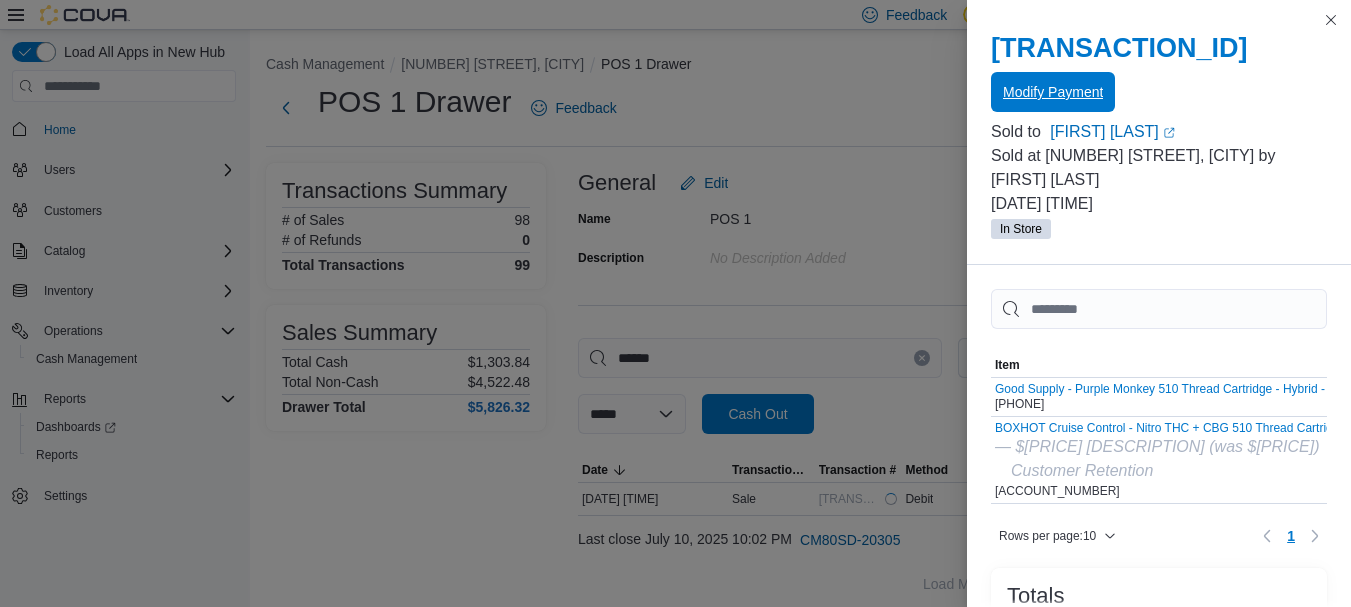 scroll, scrollTop: 0, scrollLeft: 0, axis: both 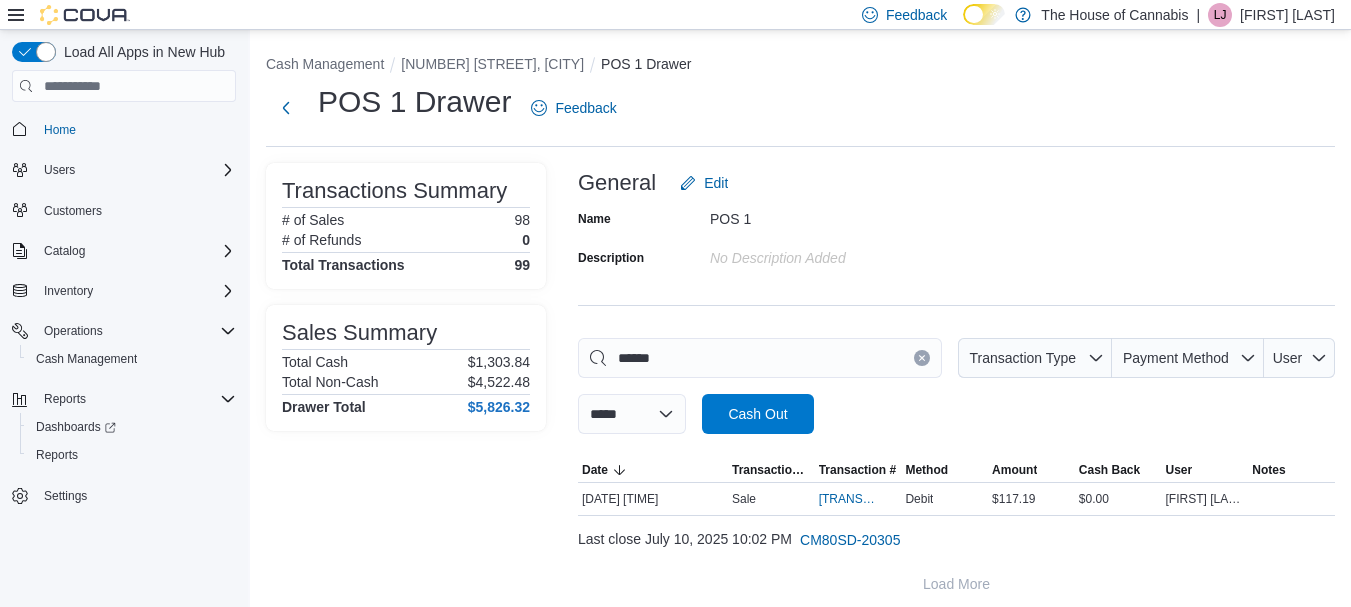 click on "**********" at bounding box center (956, 383) 